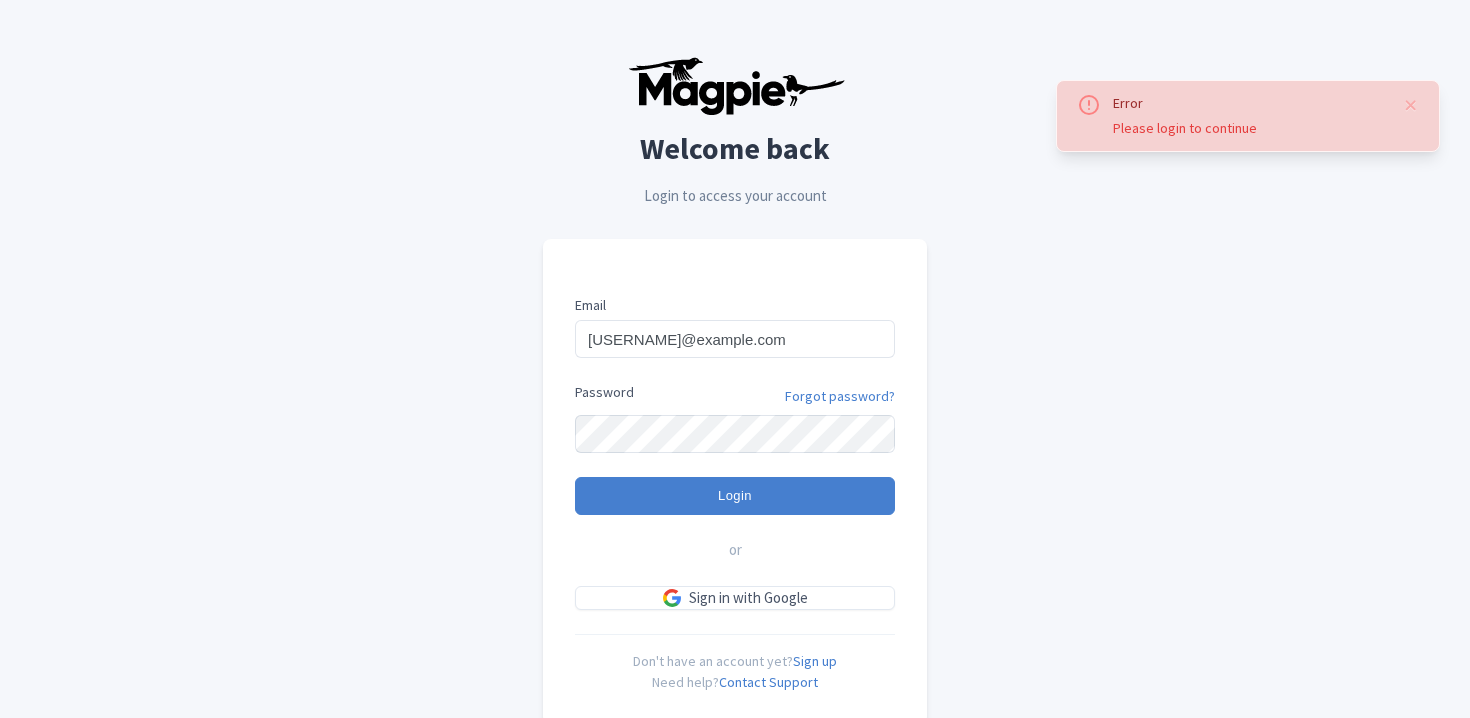 scroll, scrollTop: 0, scrollLeft: 0, axis: both 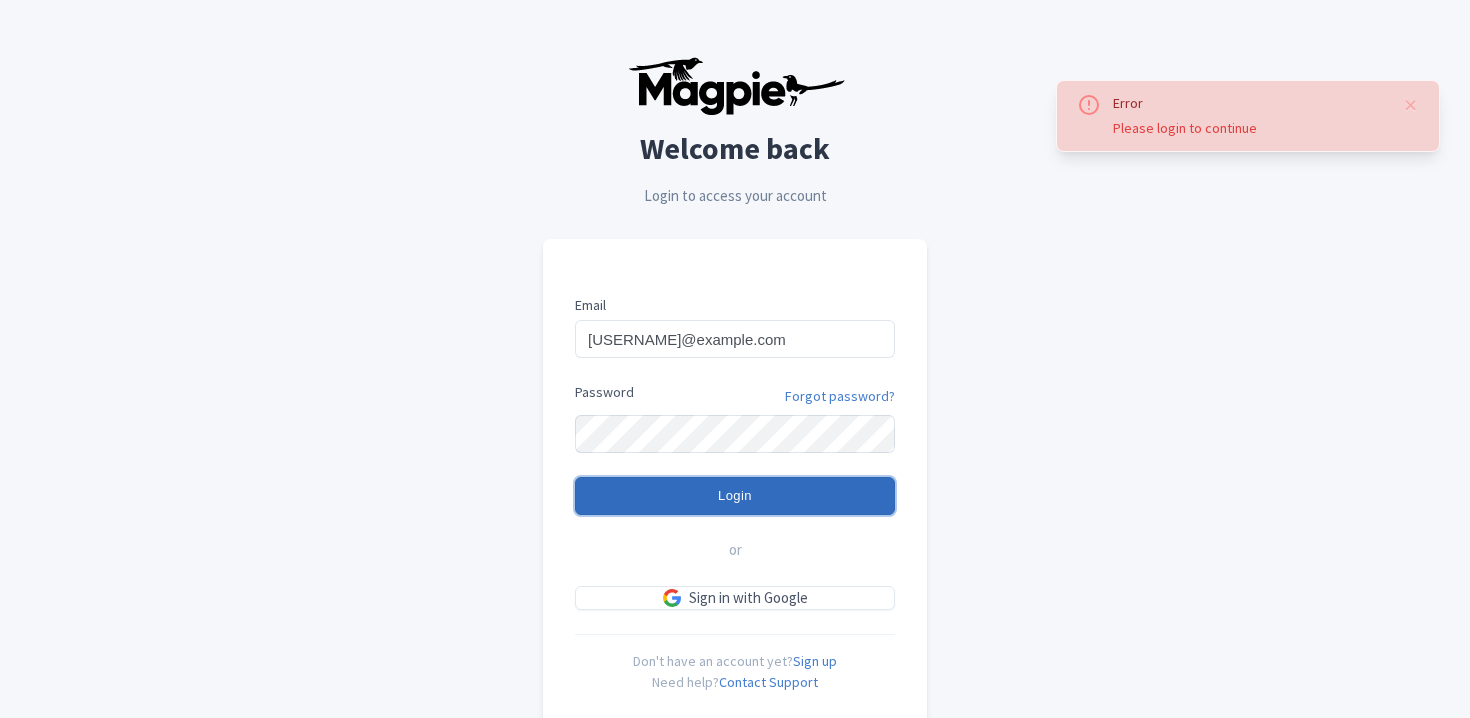click on "Login" at bounding box center [735, 496] 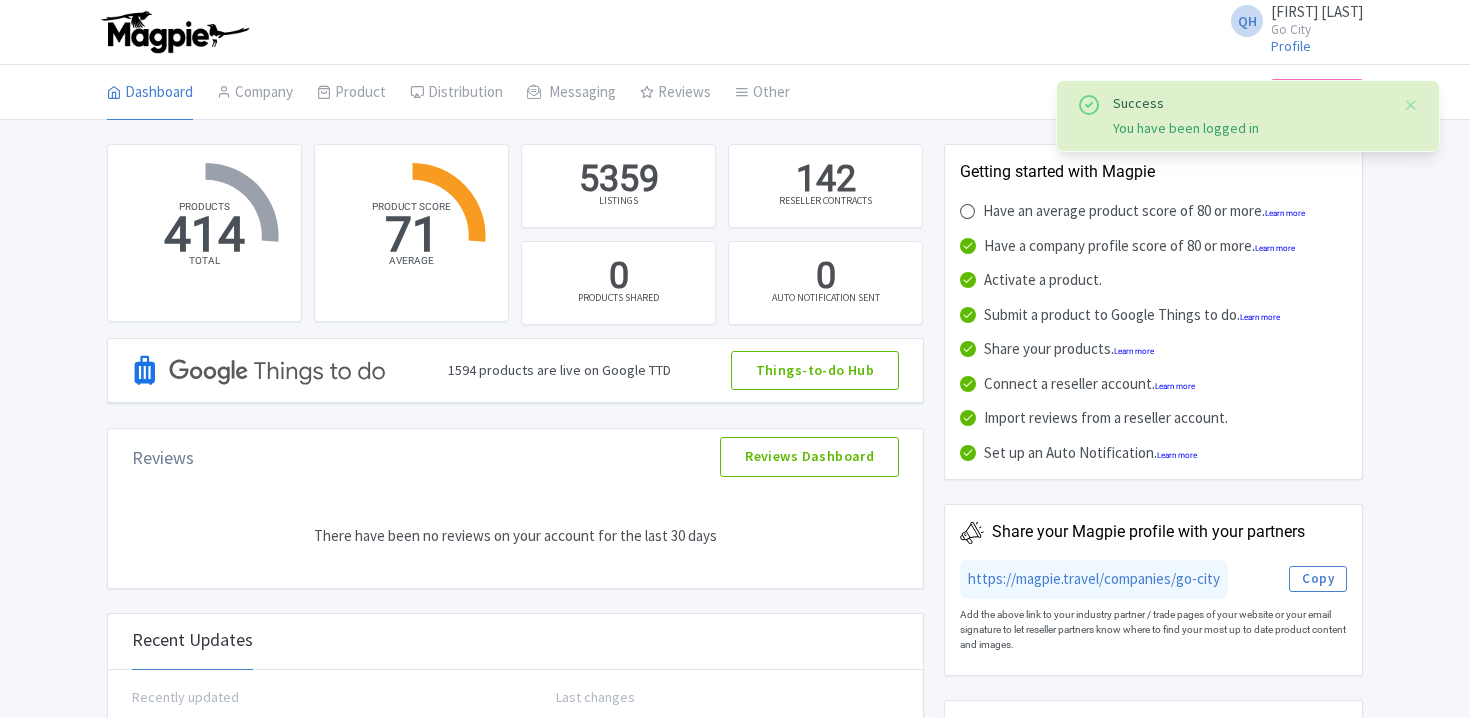 scroll, scrollTop: 0, scrollLeft: 0, axis: both 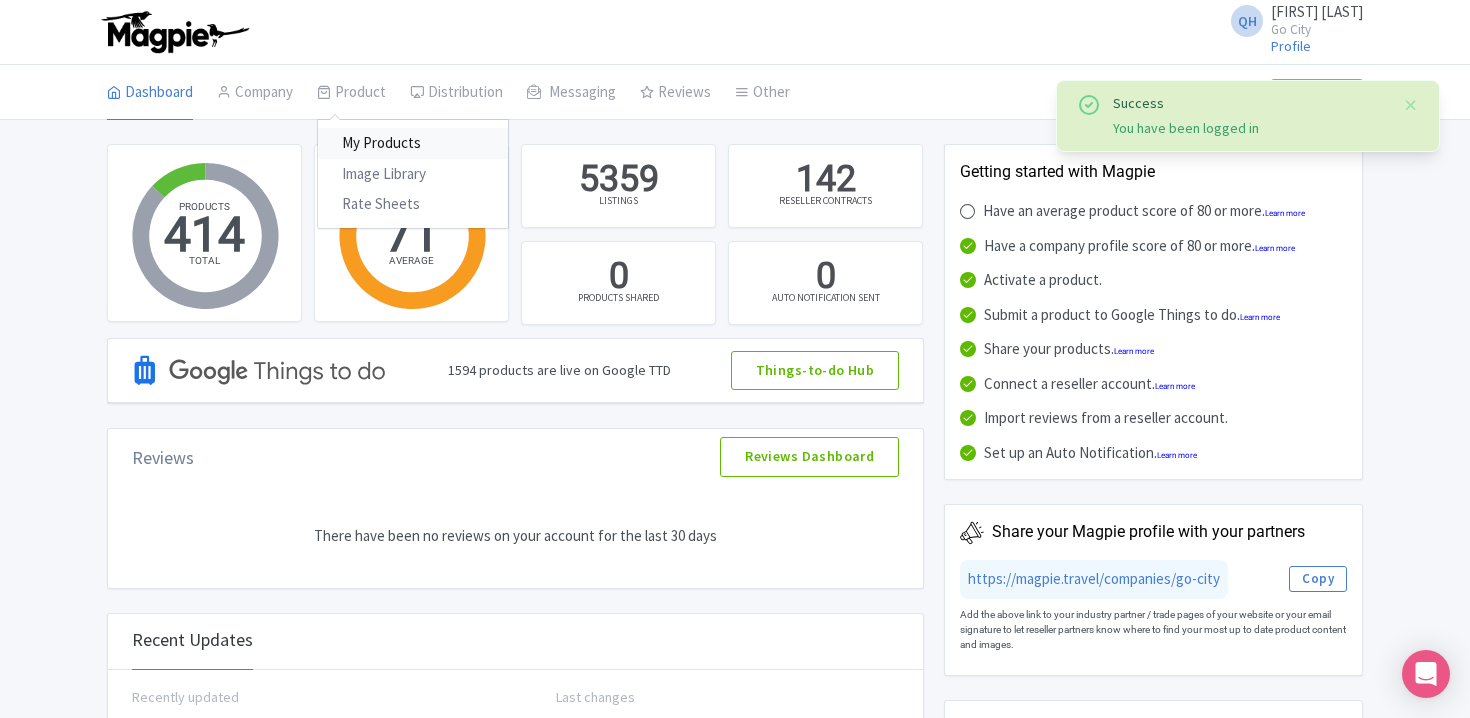 click on "My Products" at bounding box center [413, 143] 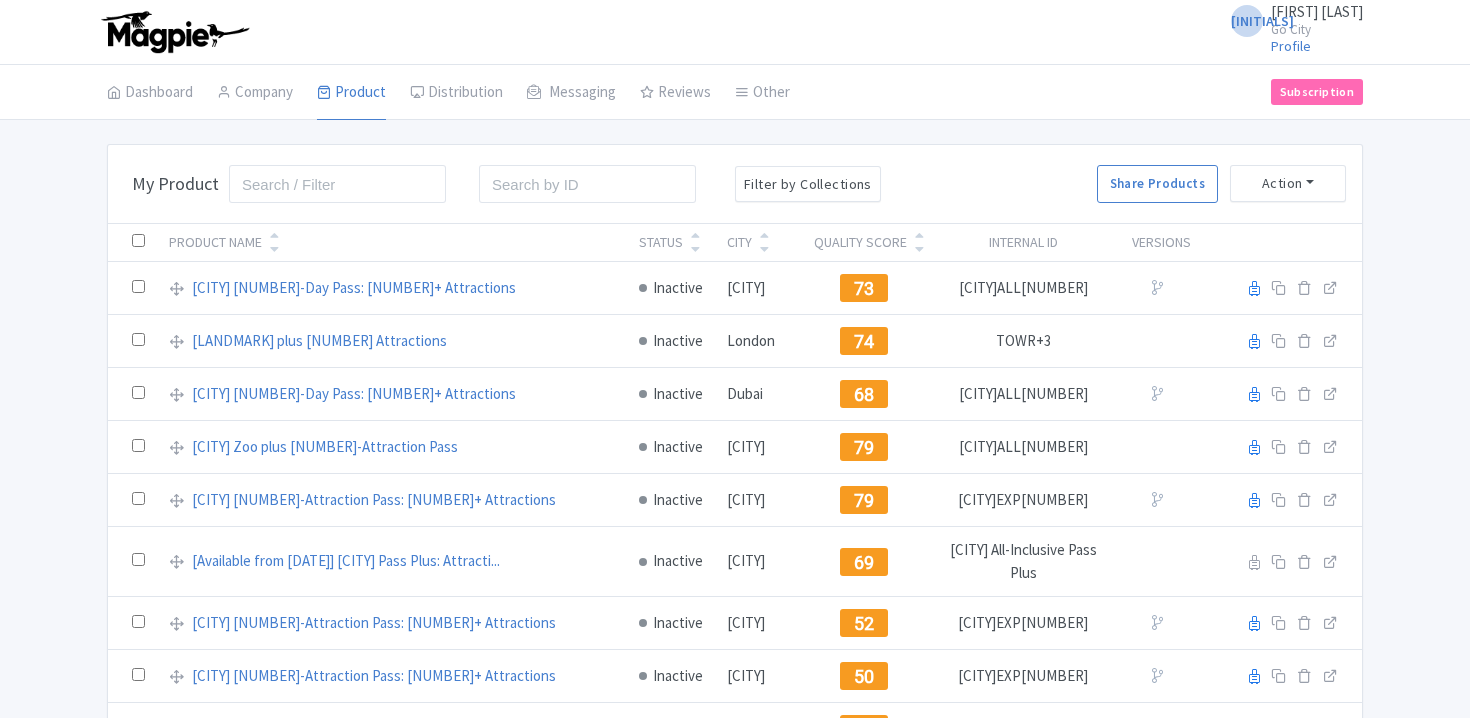 scroll, scrollTop: 0, scrollLeft: 0, axis: both 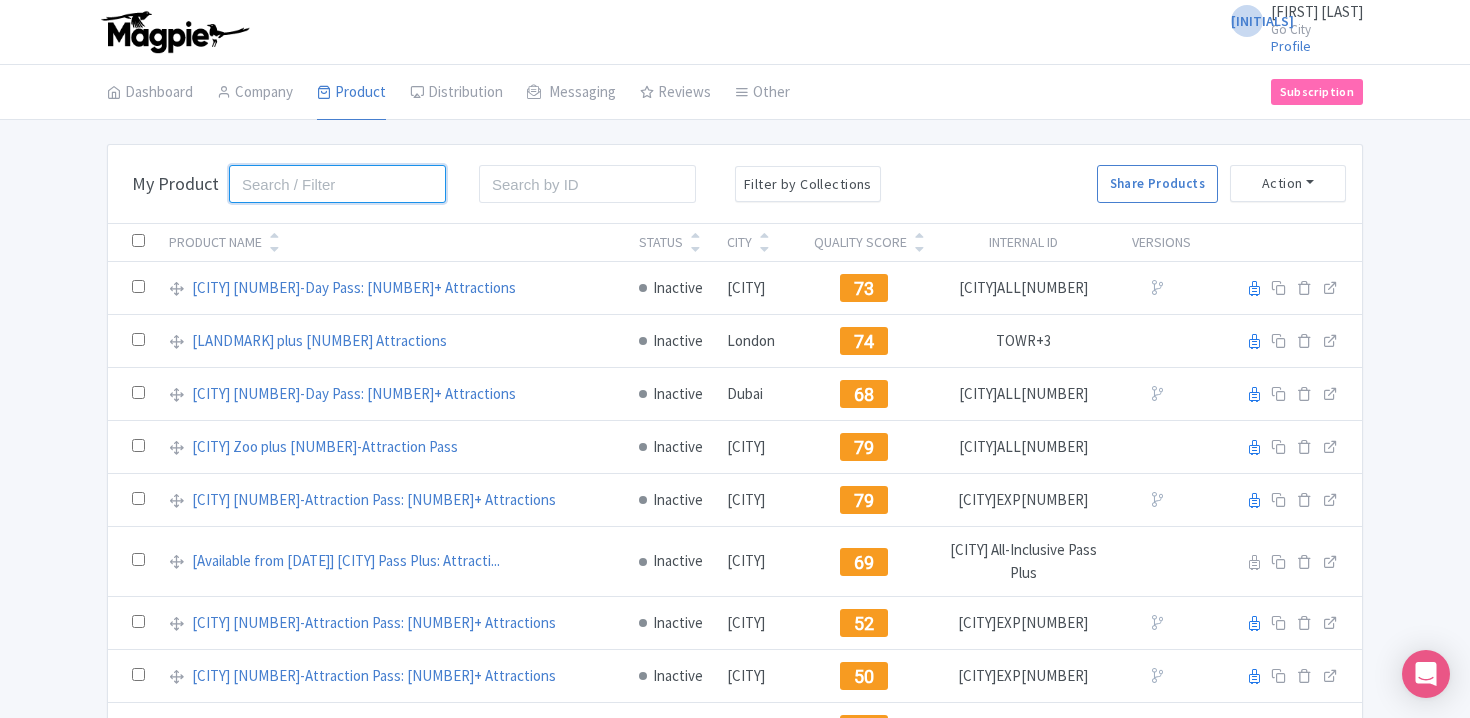 click at bounding box center [337, 184] 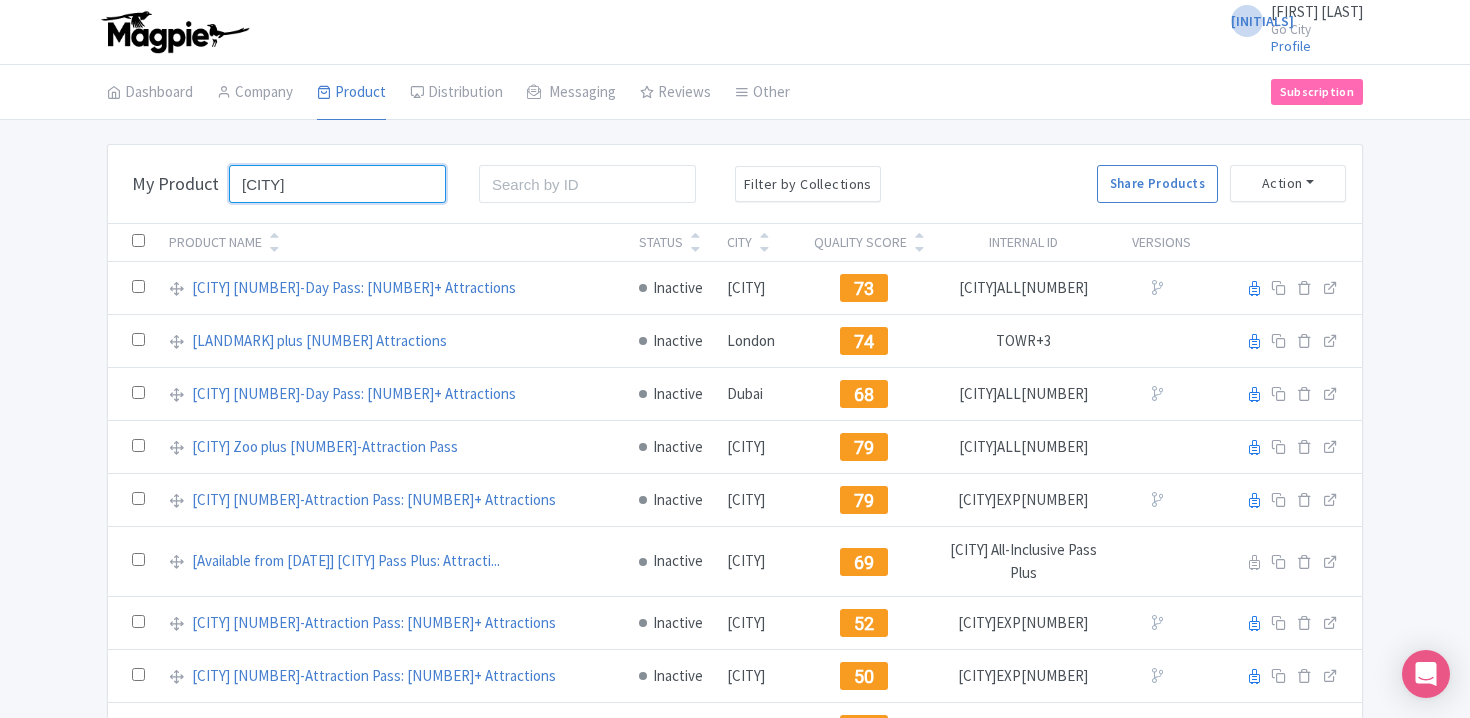 type on "los angeles" 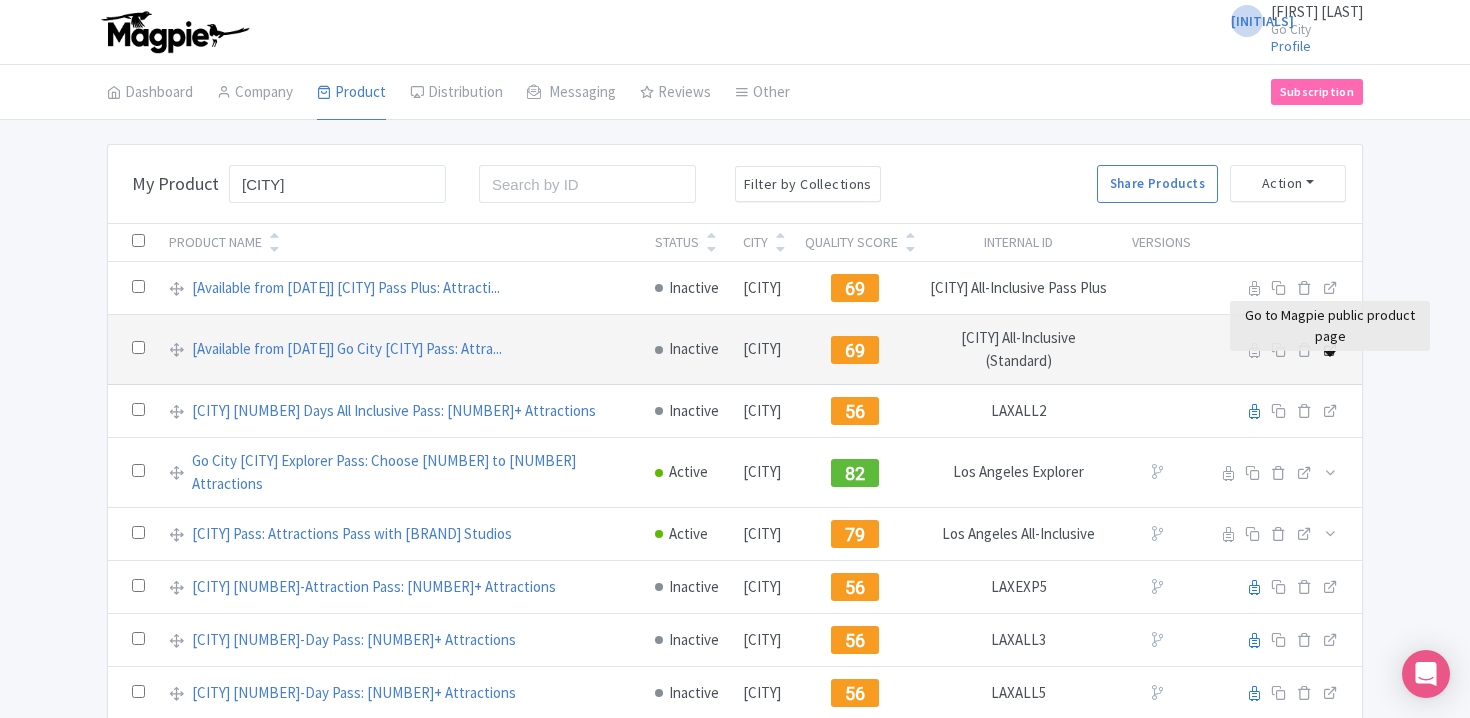 click at bounding box center [1330, 349] 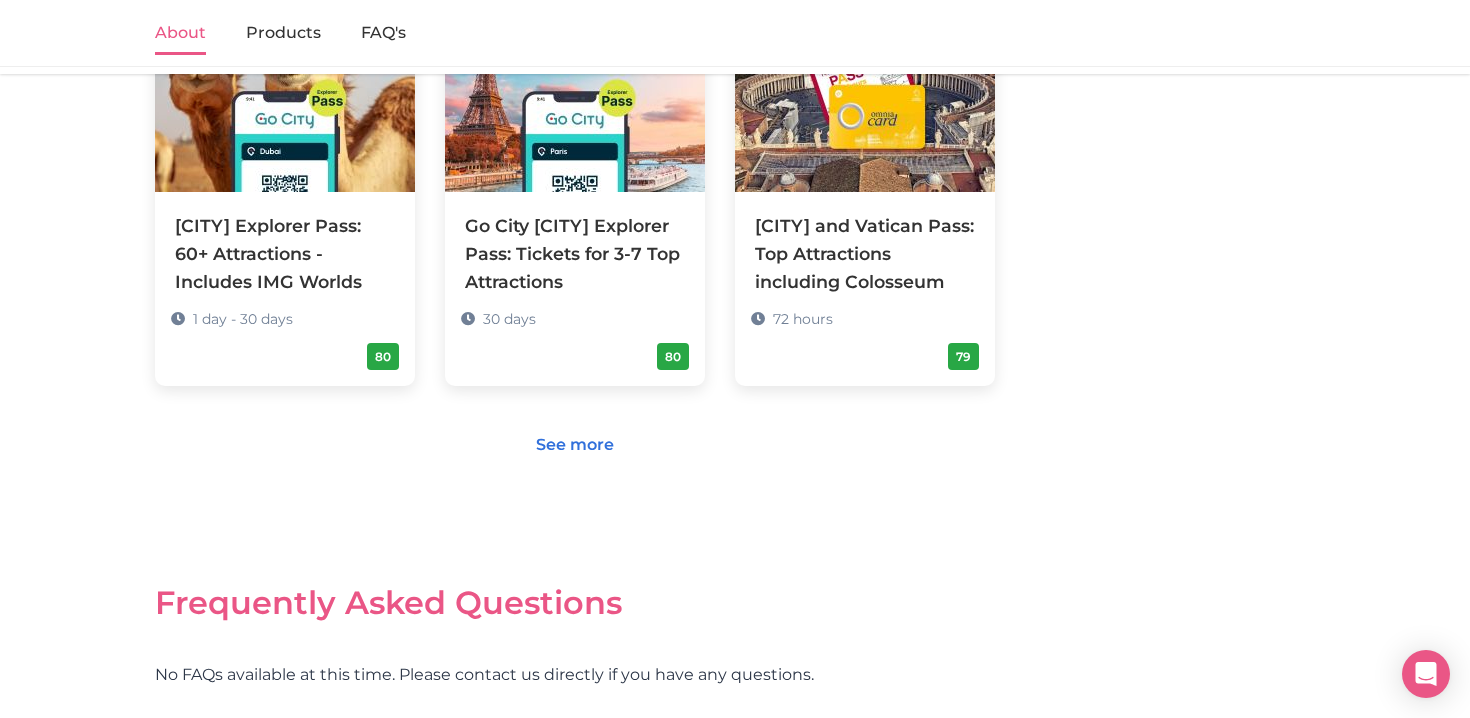 scroll, scrollTop: 1621, scrollLeft: 0, axis: vertical 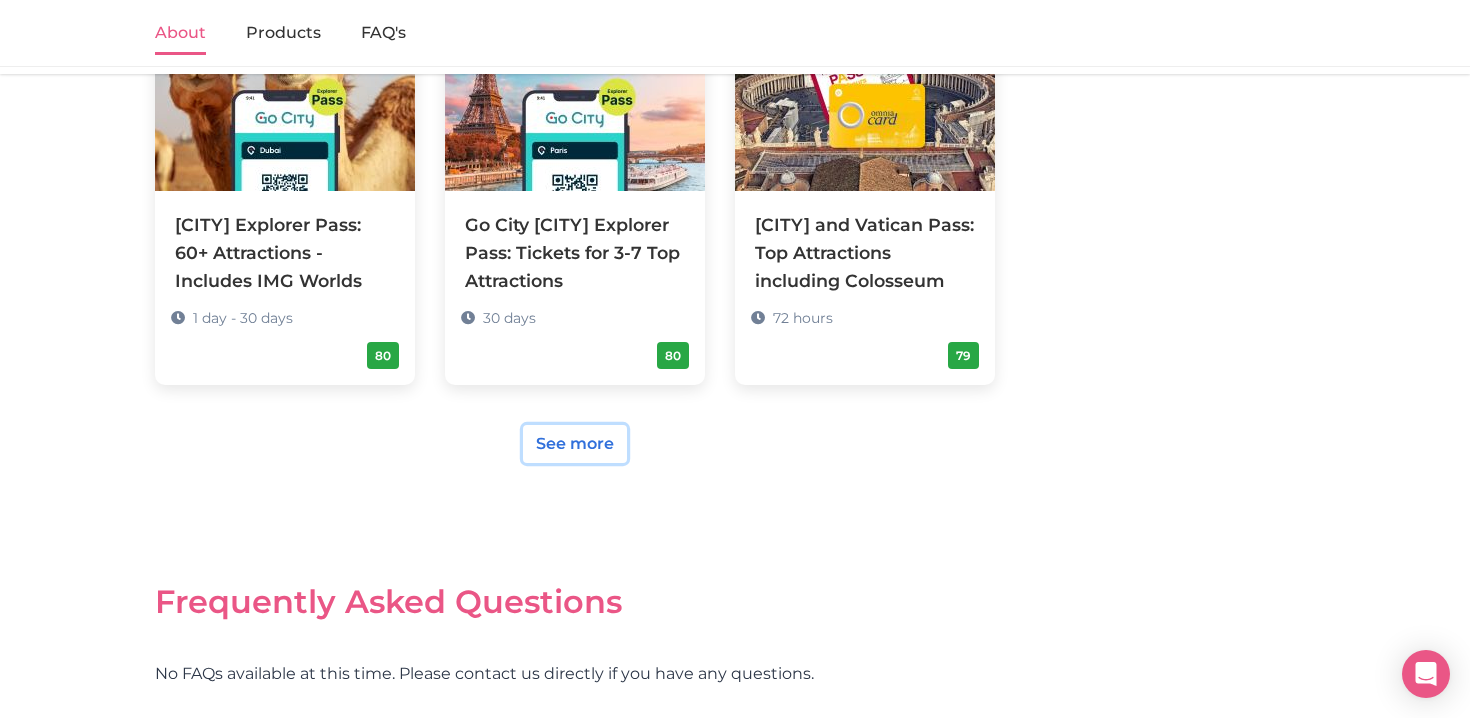 click on "See more" at bounding box center (575, 444) 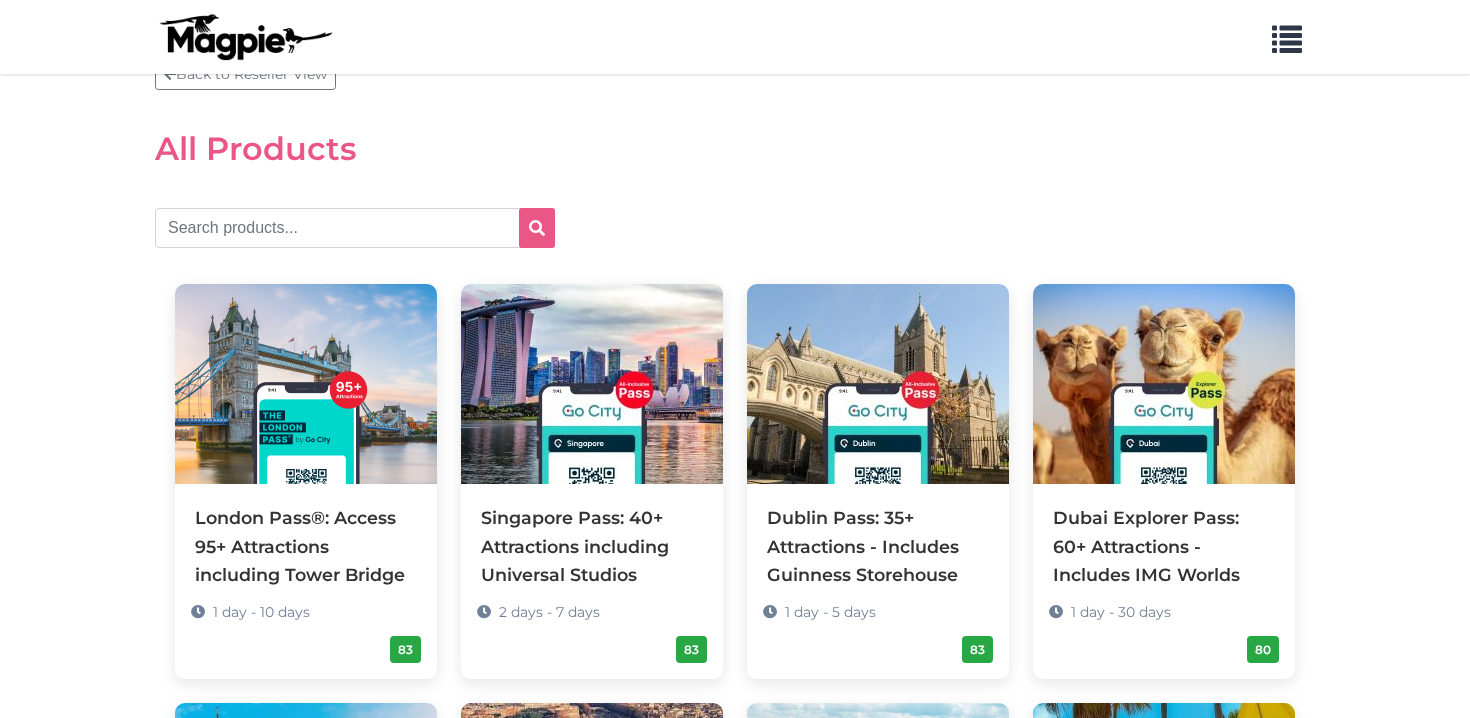 scroll, scrollTop: 64, scrollLeft: 0, axis: vertical 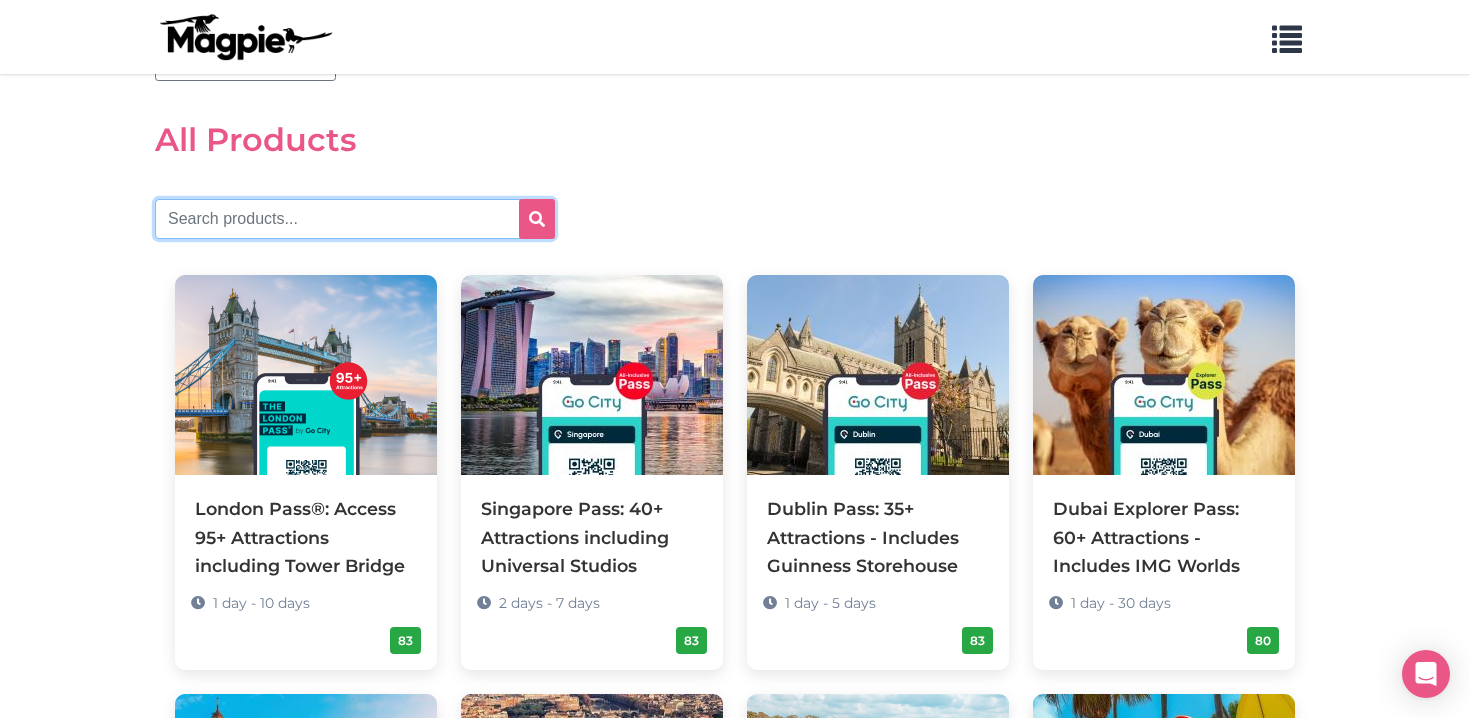 click at bounding box center (355, 219) 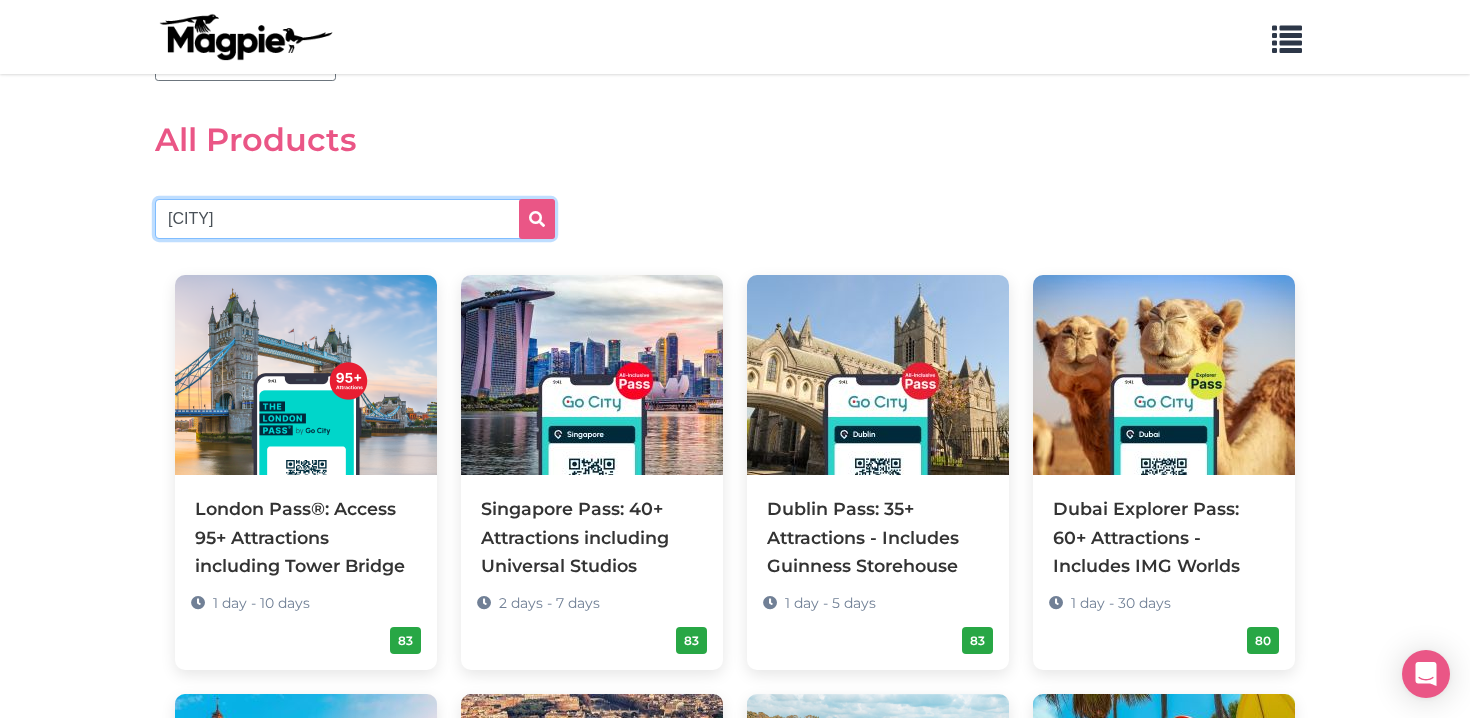 type on "los angeles" 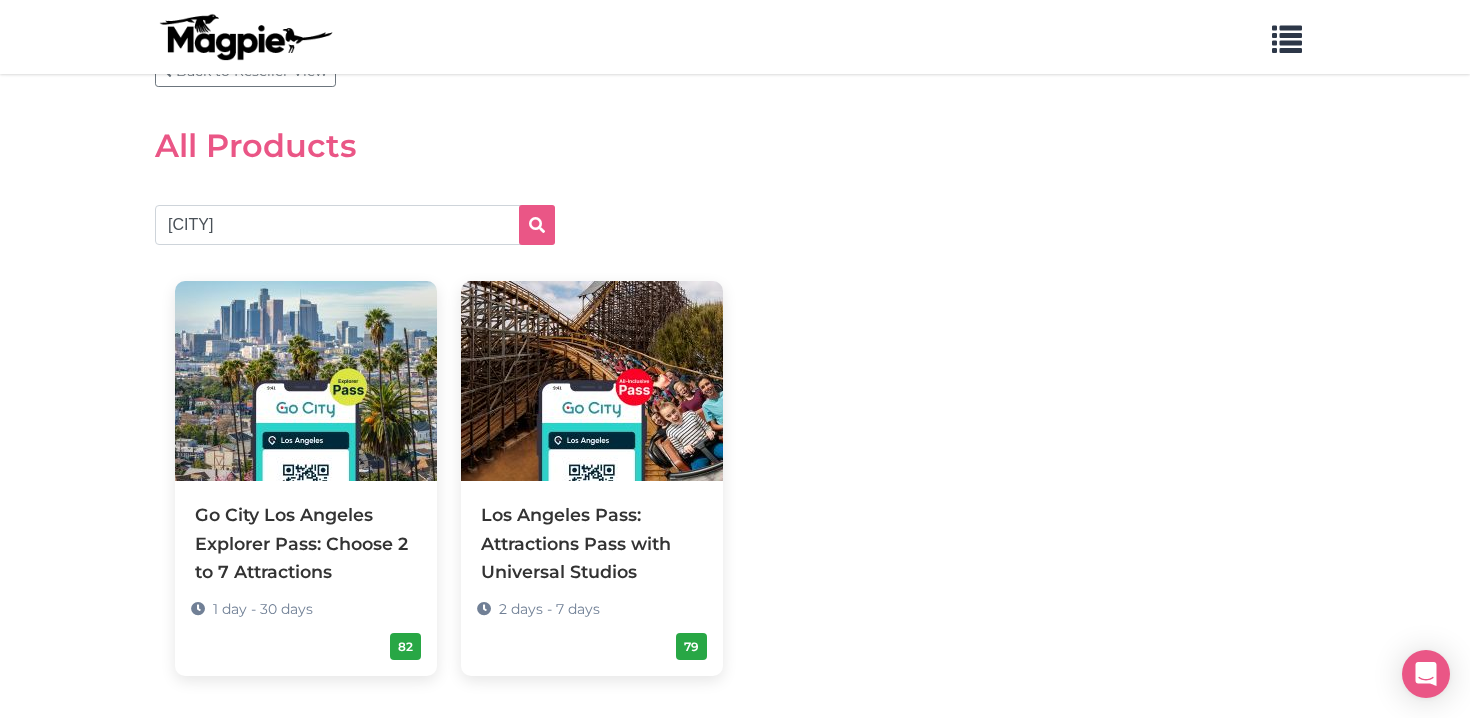 scroll, scrollTop: 48, scrollLeft: 0, axis: vertical 